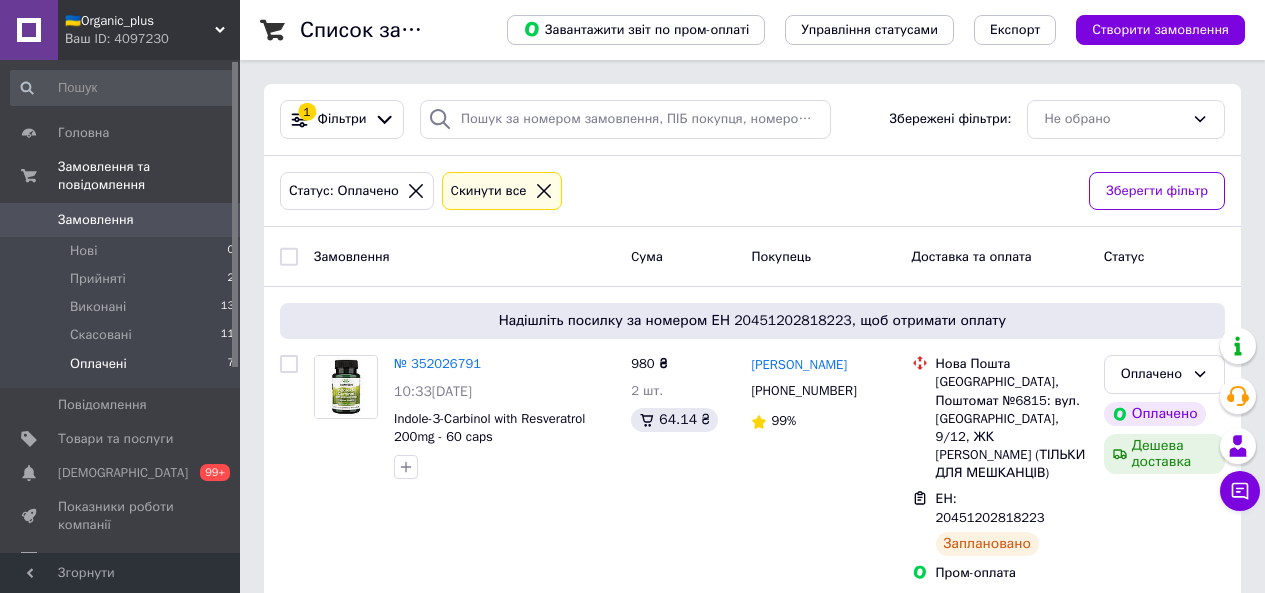 scroll, scrollTop: 0, scrollLeft: 0, axis: both 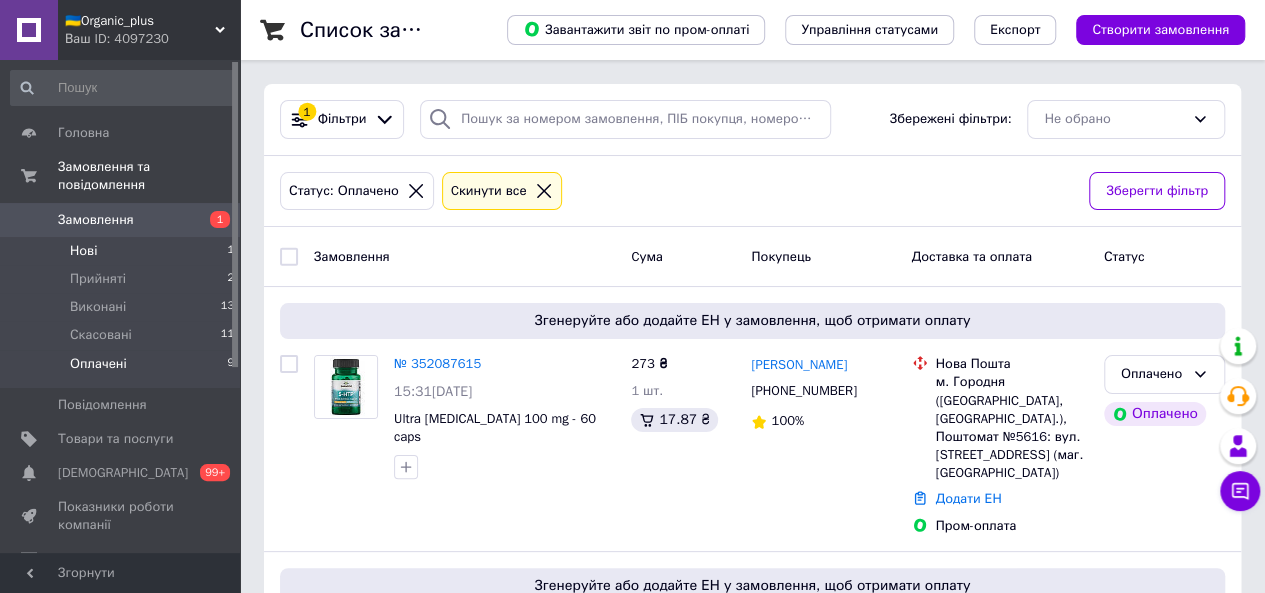 click on "Нові 1" at bounding box center [123, 251] 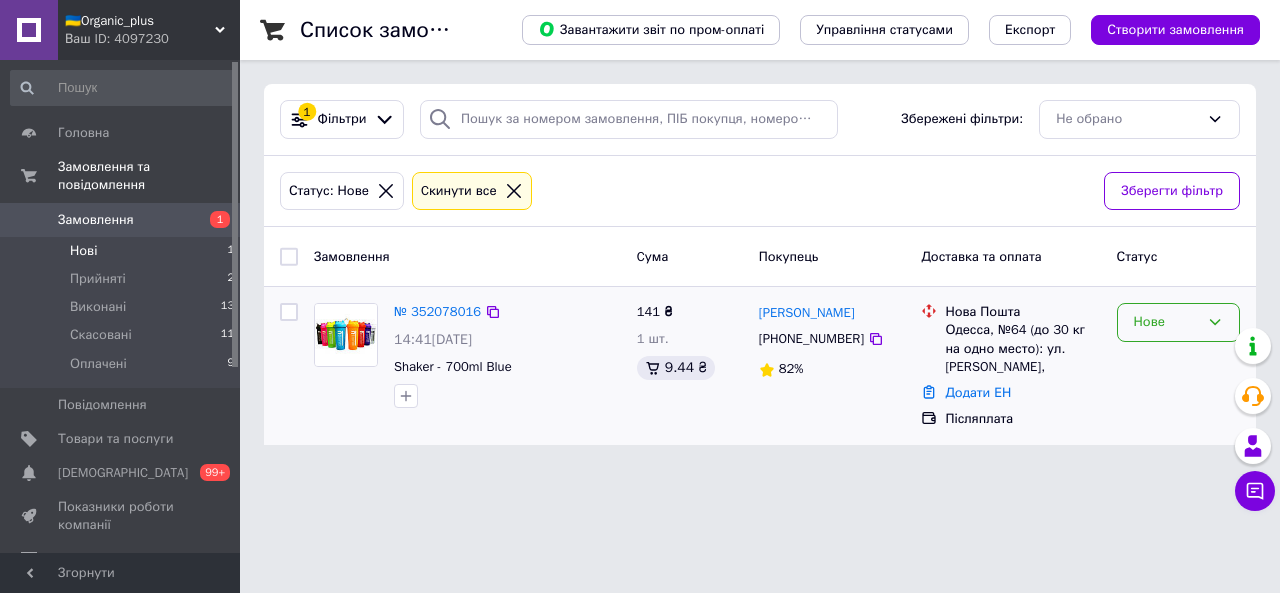 click on "Нове" at bounding box center (1166, 322) 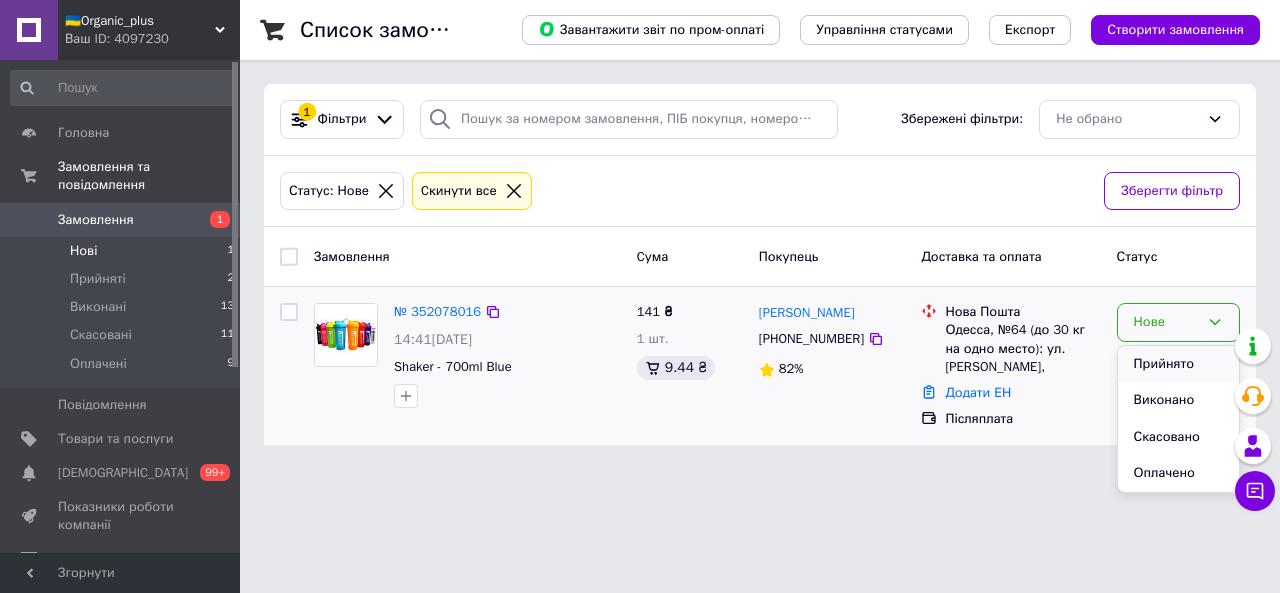 click on "Прийнято" at bounding box center (1178, 364) 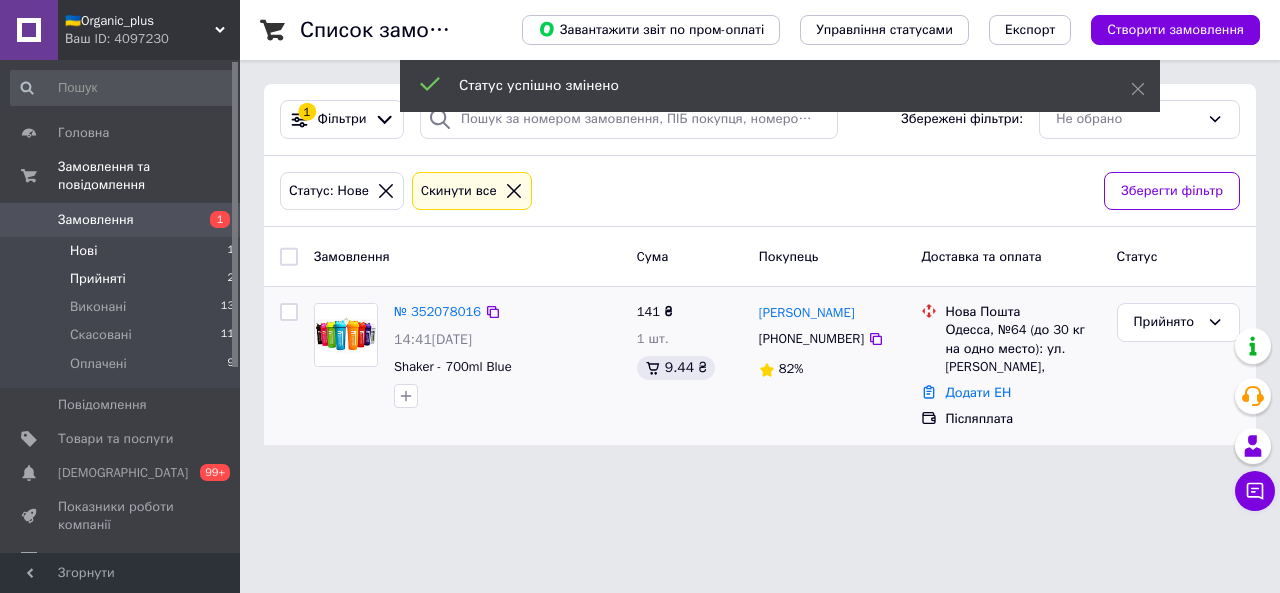 click on "Прийняті 2" at bounding box center [123, 279] 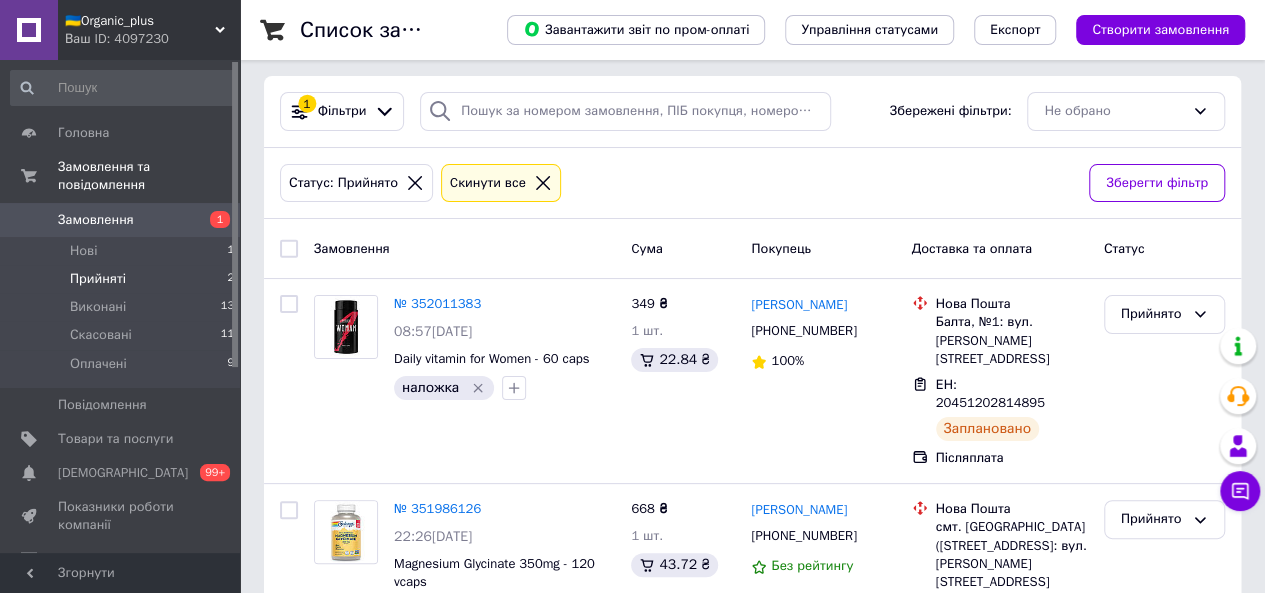 scroll, scrollTop: 0, scrollLeft: 0, axis: both 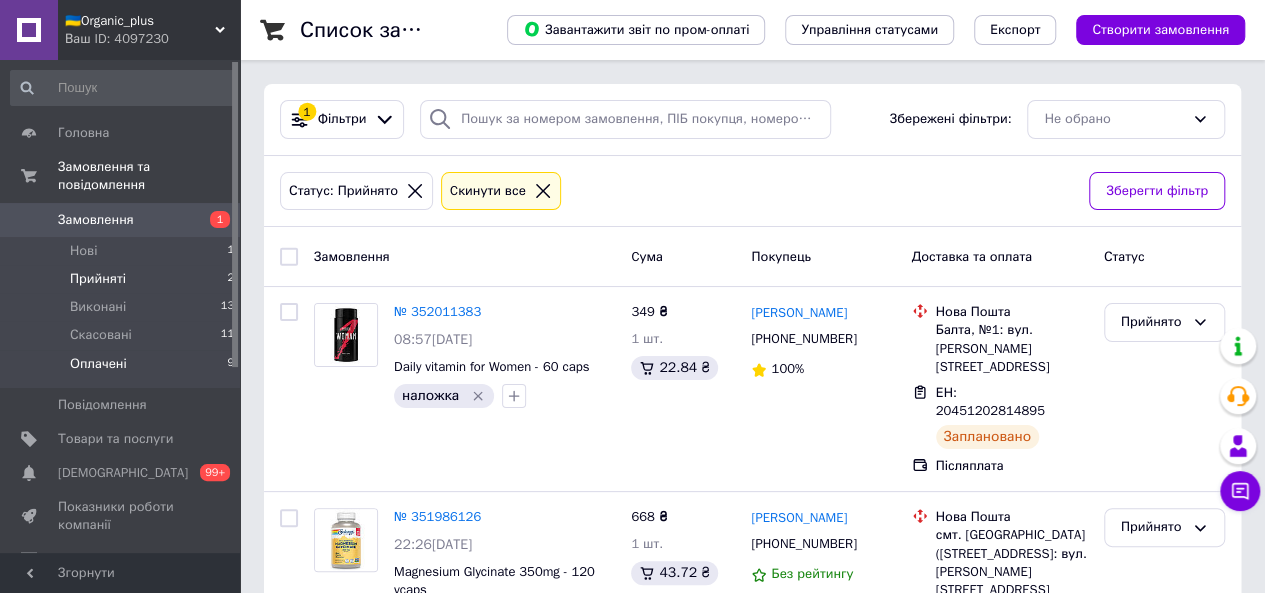 click on "Оплачені" at bounding box center [98, 364] 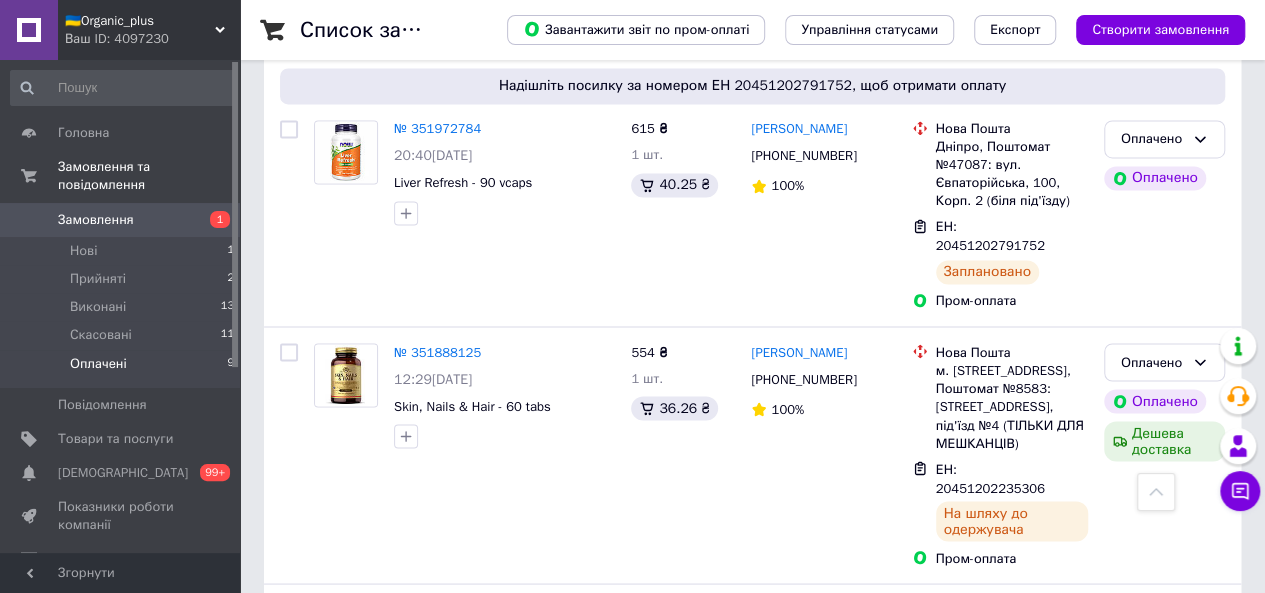 scroll, scrollTop: 1754, scrollLeft: 0, axis: vertical 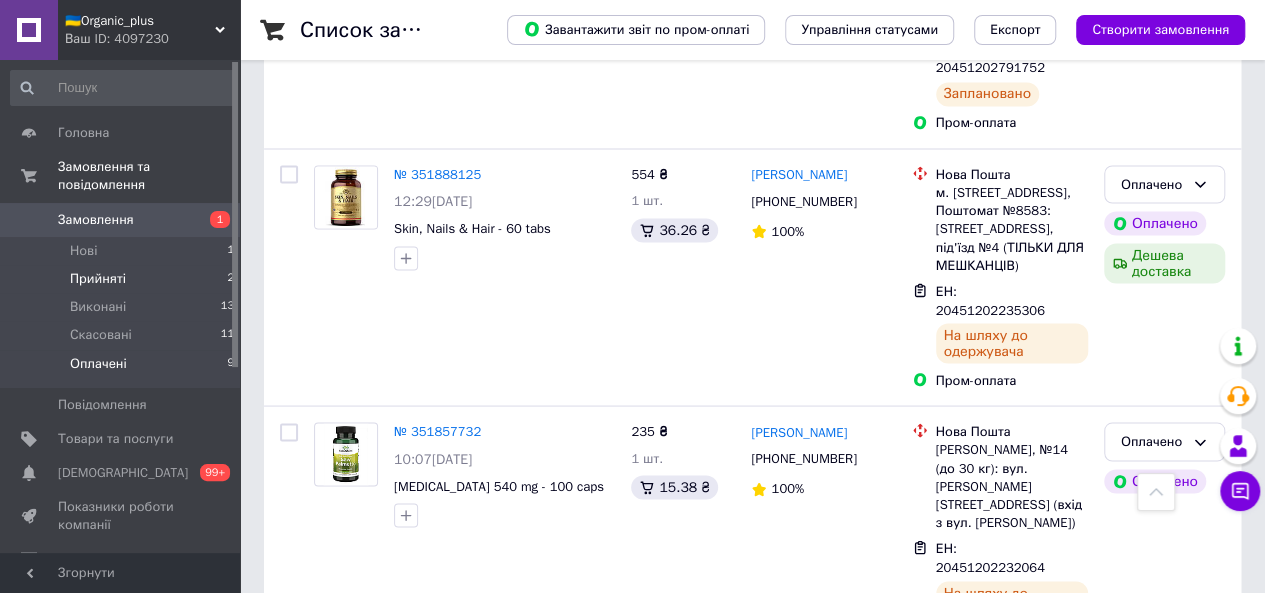 click on "Прийняті" at bounding box center [98, 279] 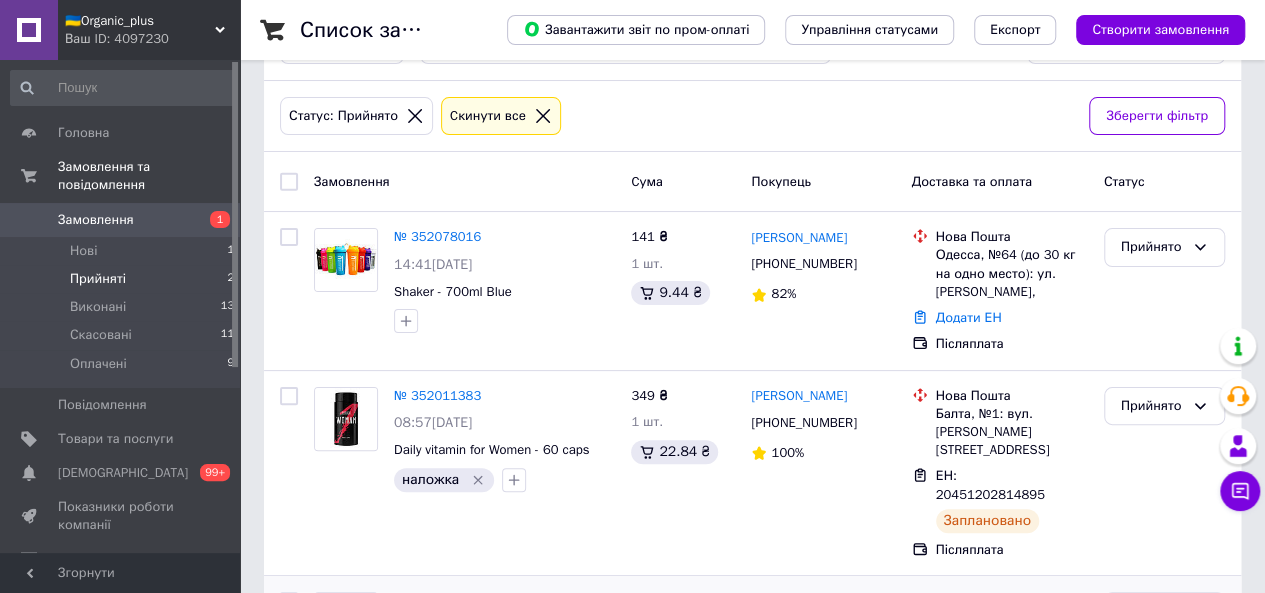 scroll, scrollTop: 80, scrollLeft: 0, axis: vertical 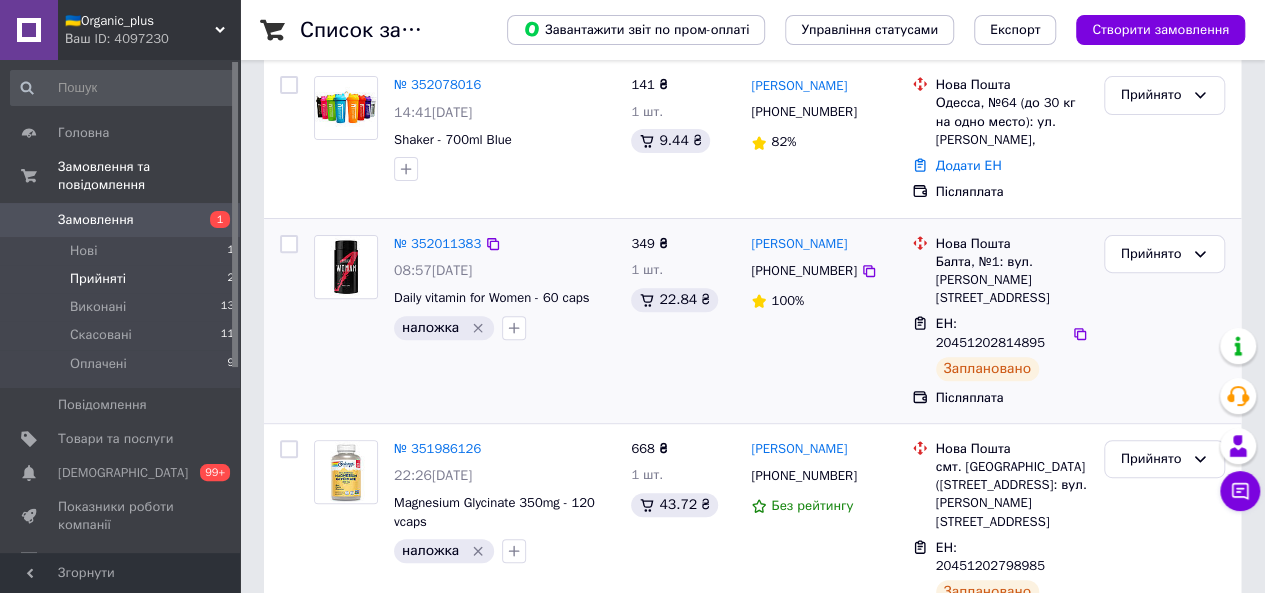 click on "№ 351986126 22:26, 09.07.2025 Magnesium Glycinate 350mg - 120 vcaps наложка" at bounding box center [504, 502] 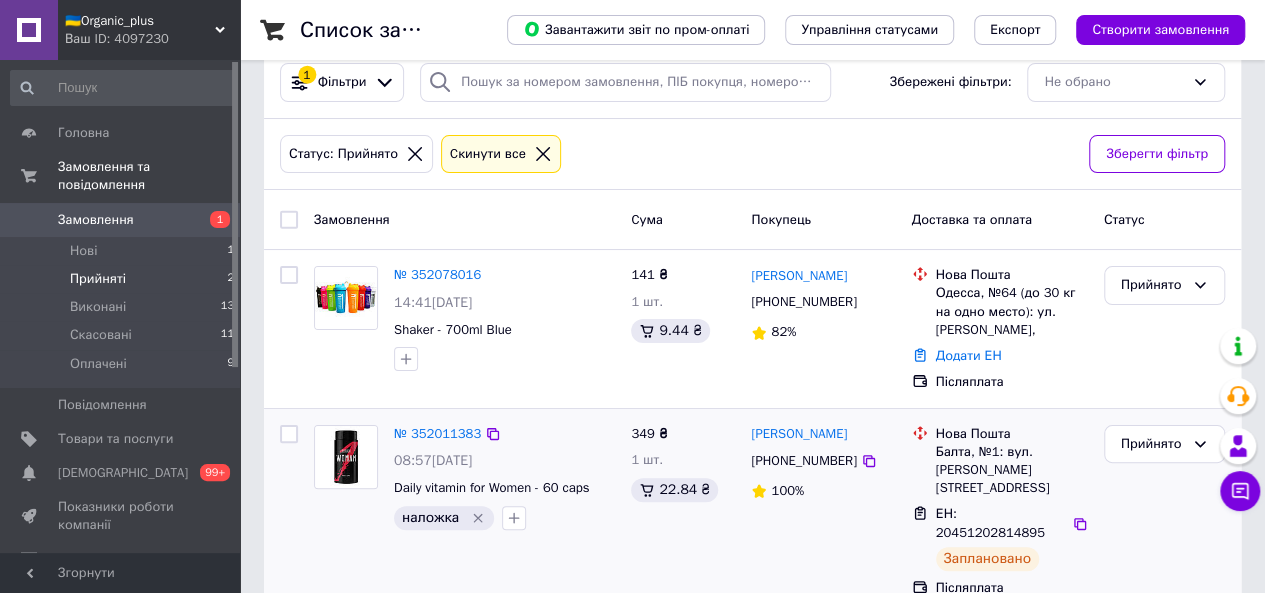 scroll, scrollTop: 227, scrollLeft: 0, axis: vertical 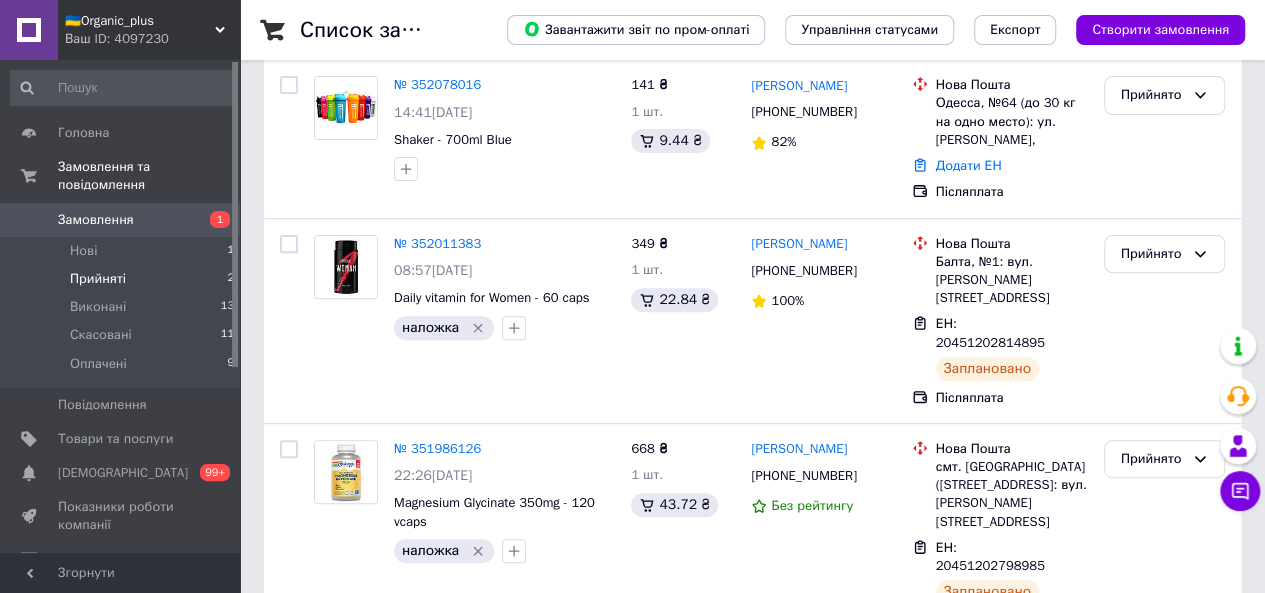 click on "Замовлення 1" at bounding box center (123, 220) 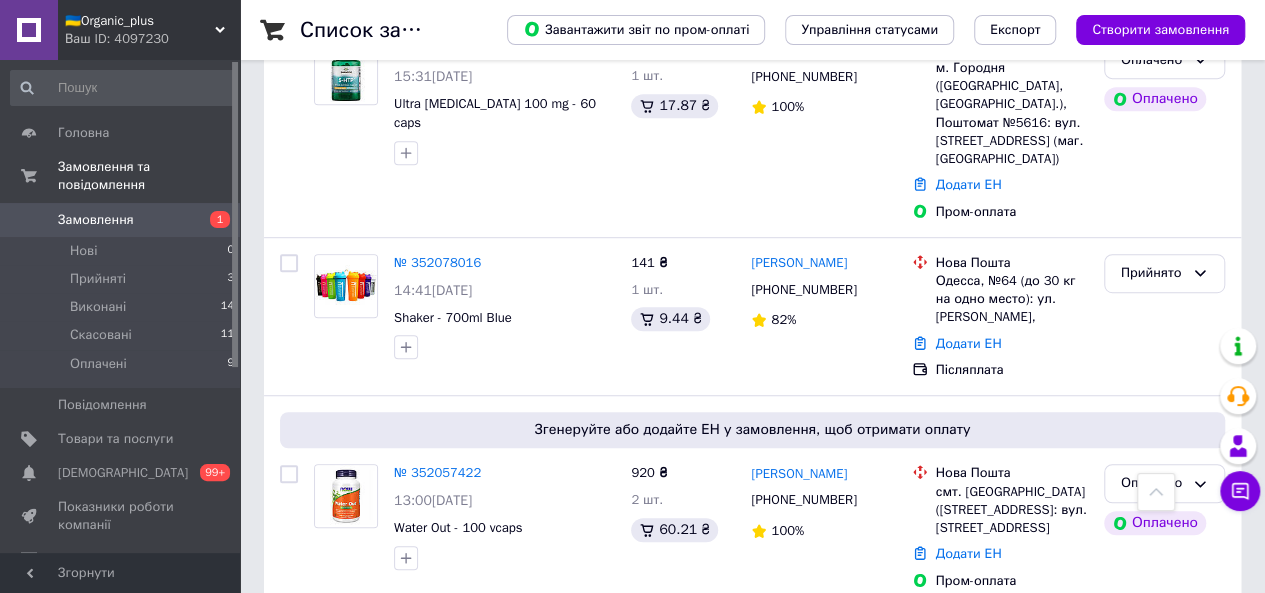 scroll, scrollTop: 523, scrollLeft: 0, axis: vertical 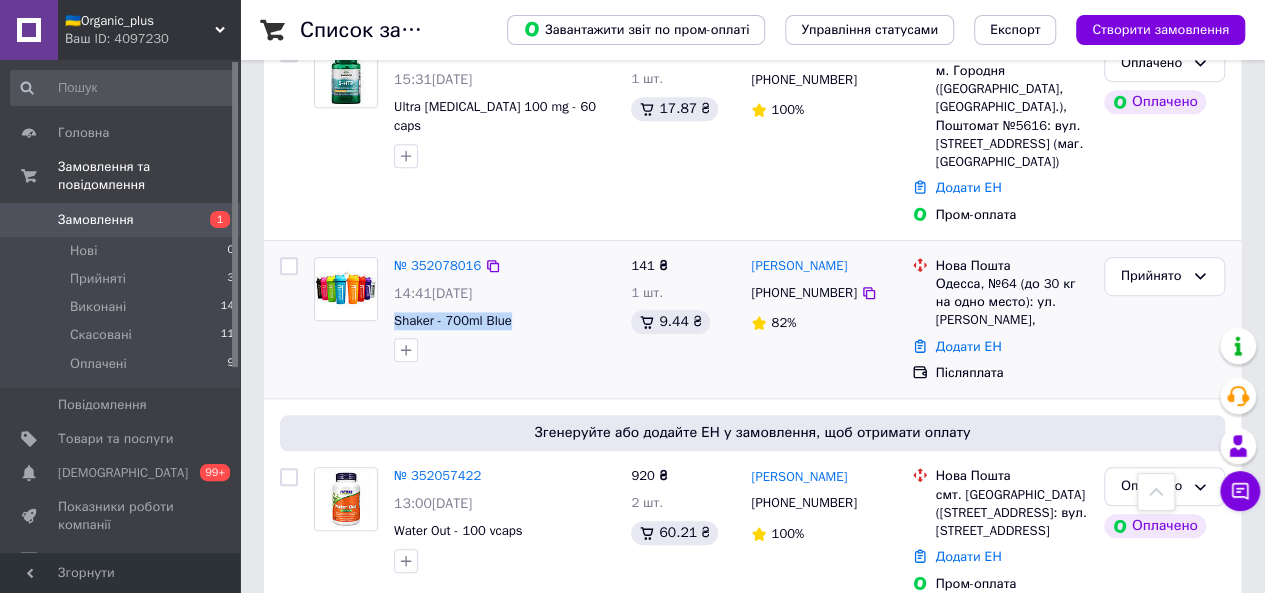 drag, startPoint x: 388, startPoint y: 249, endPoint x: 520, endPoint y: 246, distance: 132.03409 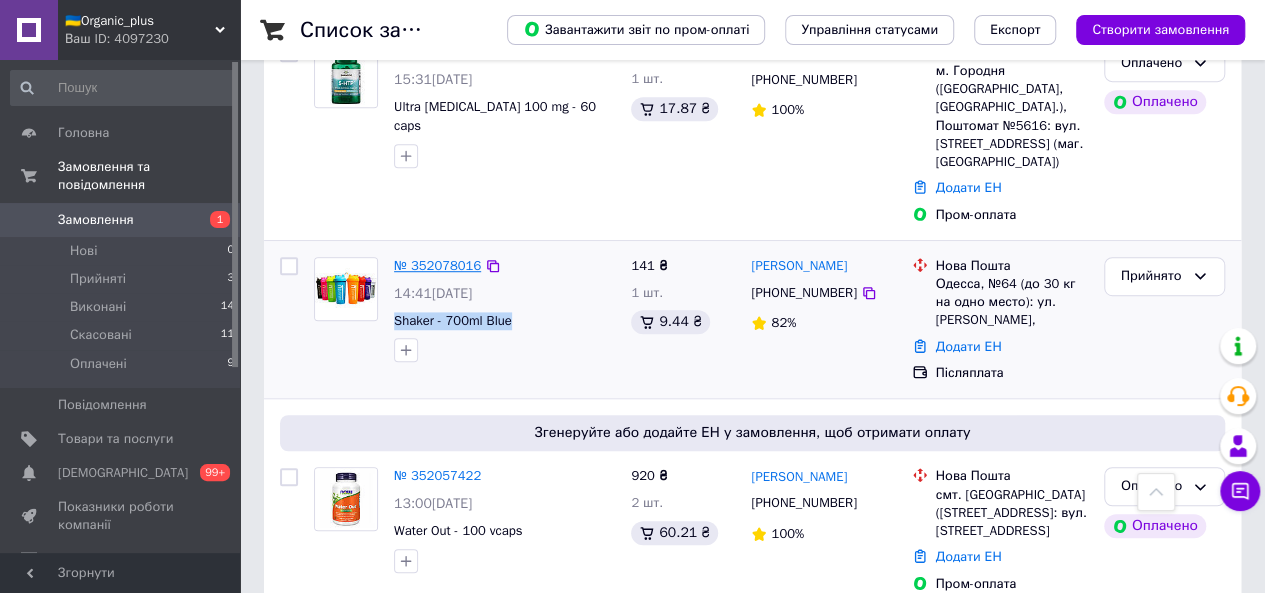 click on "№ 352078016" at bounding box center [437, 265] 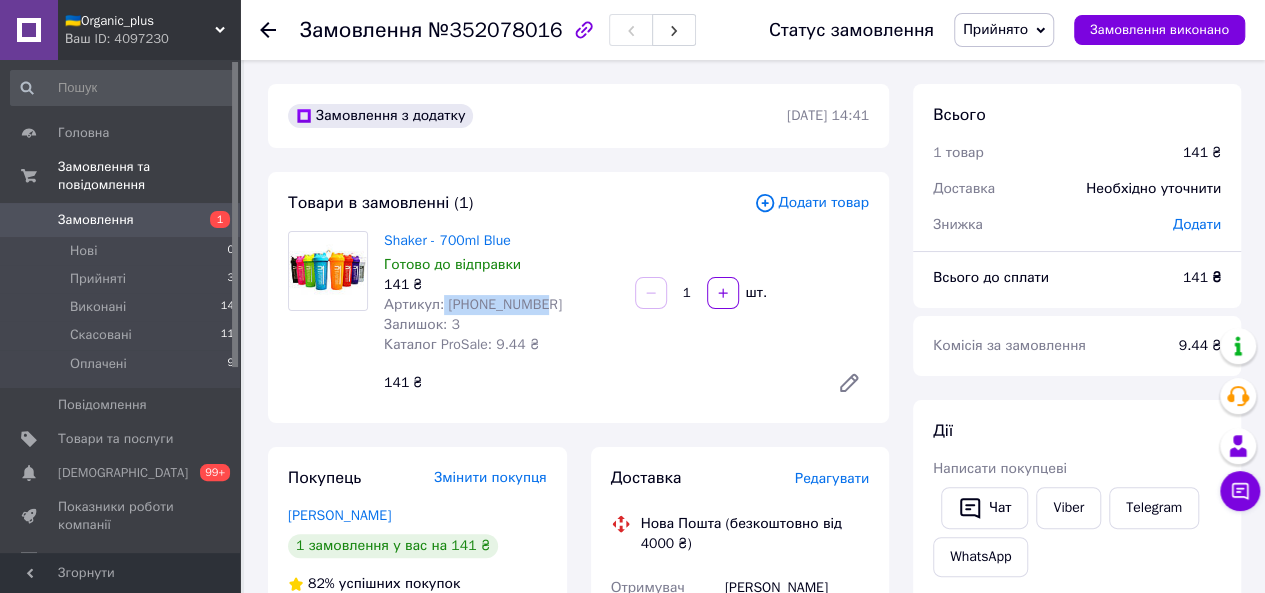 drag, startPoint x: 440, startPoint y: 308, endPoint x: 552, endPoint y: 309, distance: 112.00446 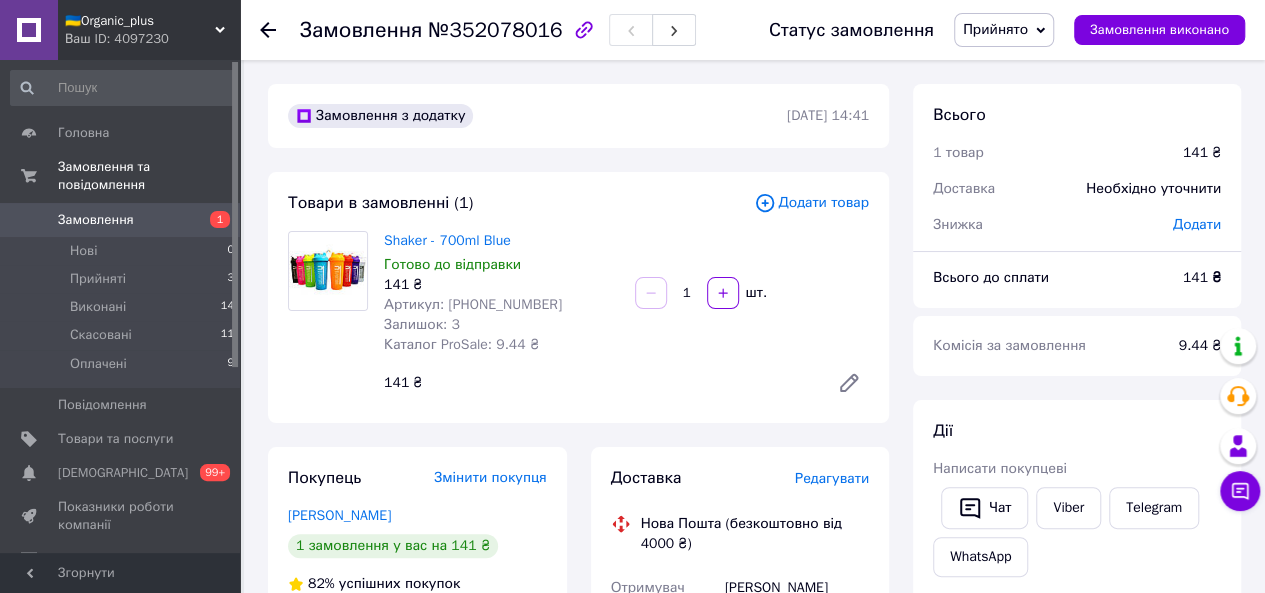 click 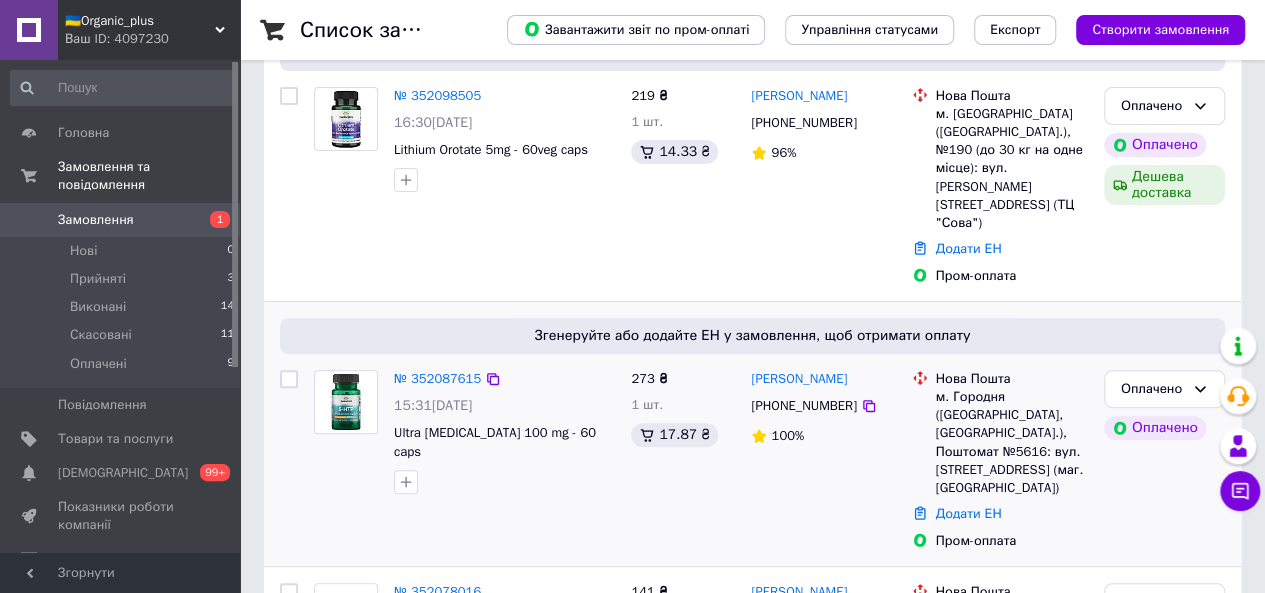 scroll, scrollTop: 195, scrollLeft: 0, axis: vertical 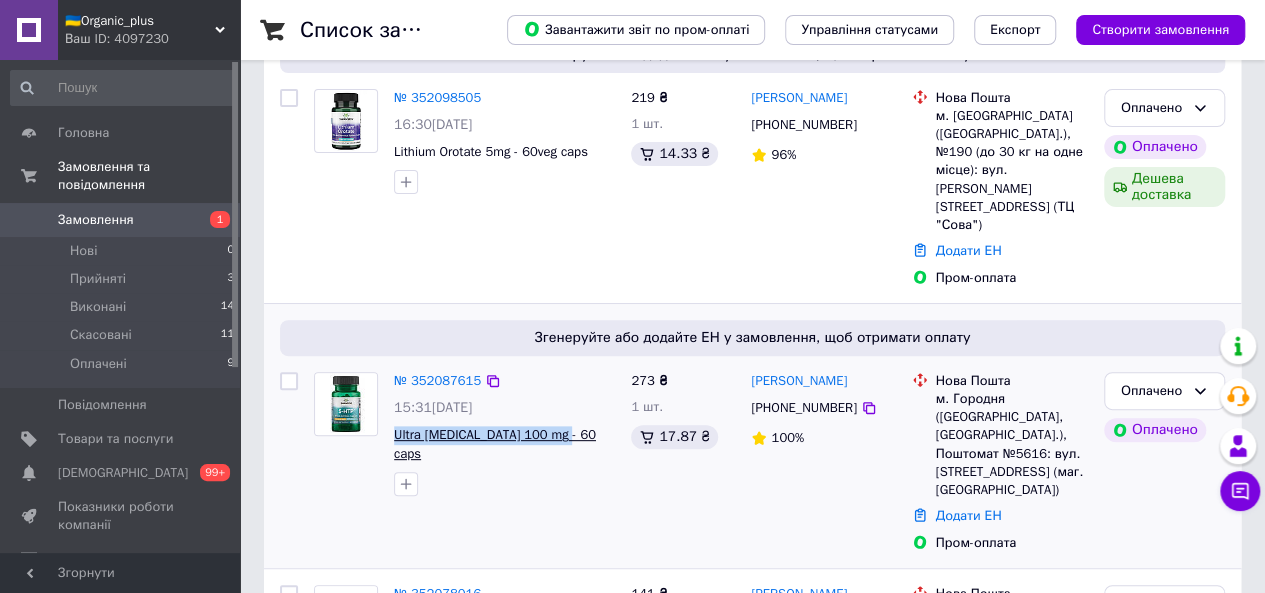 drag, startPoint x: 390, startPoint y: 391, endPoint x: 562, endPoint y: 399, distance: 172.18594 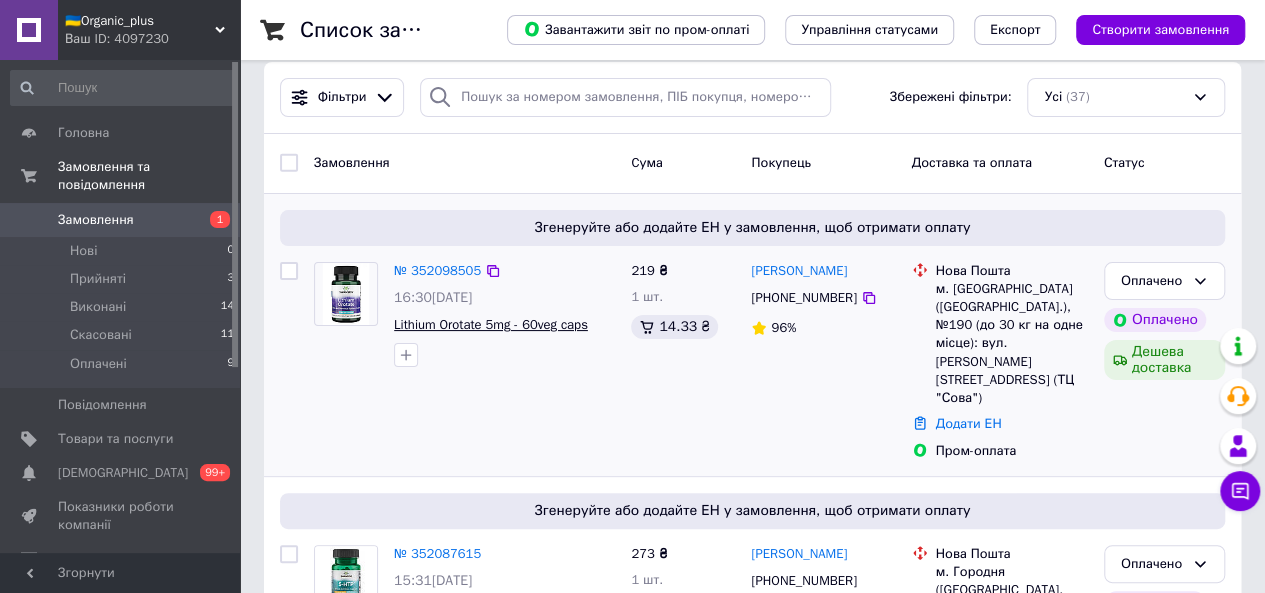 scroll, scrollTop: 19, scrollLeft: 0, axis: vertical 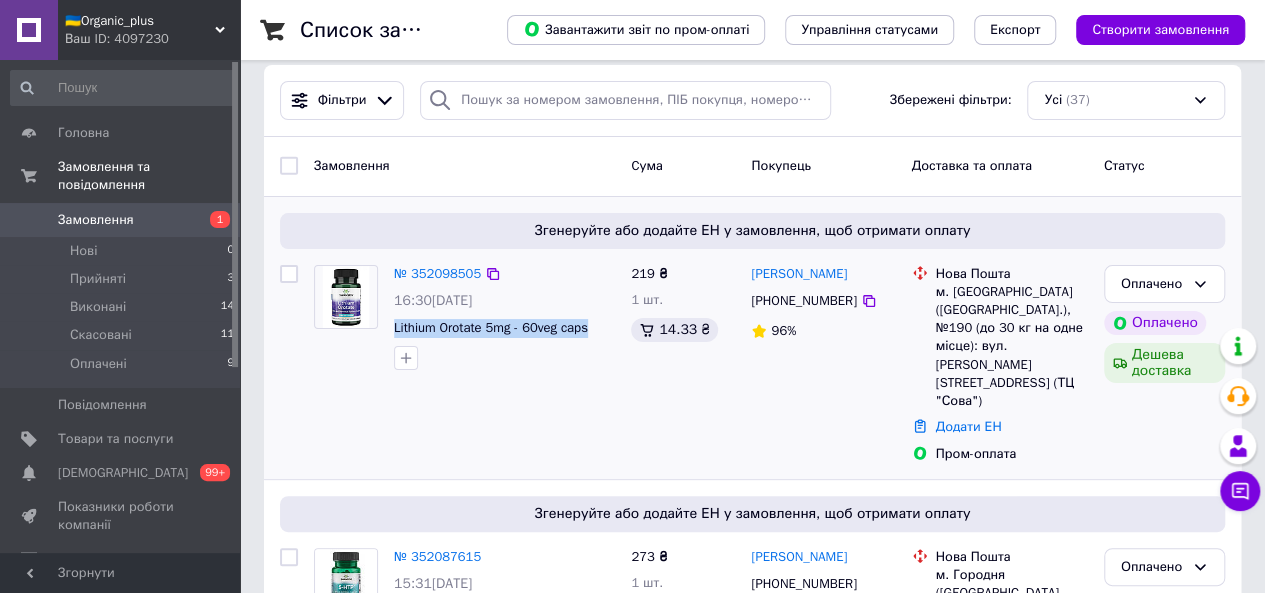 drag, startPoint x: 387, startPoint y: 327, endPoint x: 590, endPoint y: 328, distance: 203.00246 